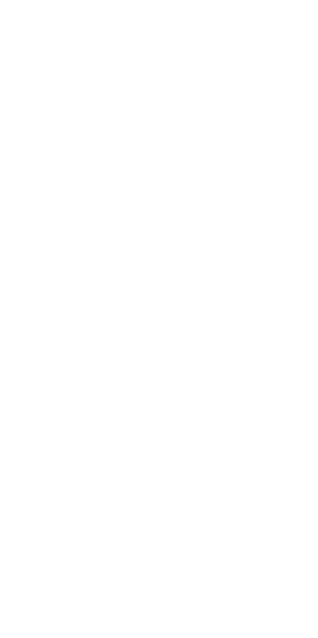scroll, scrollTop: 0, scrollLeft: 0, axis: both 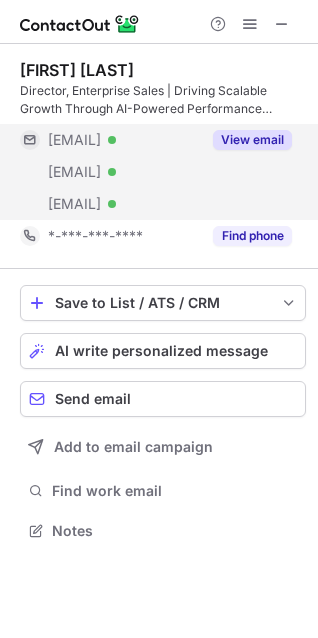 click on "View email" at bounding box center [246, 140] 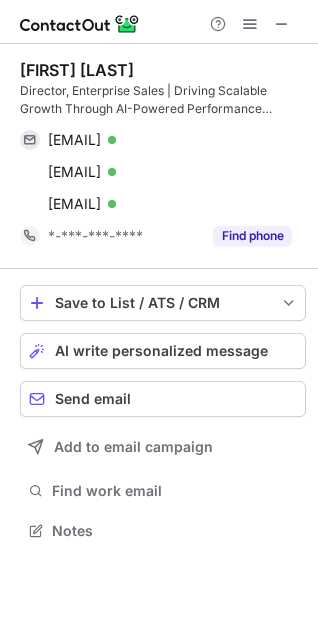 scroll, scrollTop: 517, scrollLeft: 318, axis: both 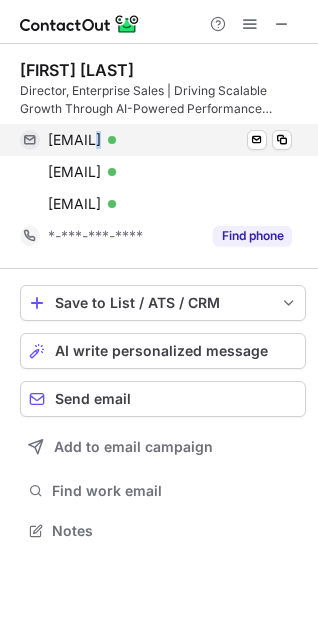 drag, startPoint x: 188, startPoint y: 140, endPoint x: 95, endPoint y: 142, distance: 93.0215 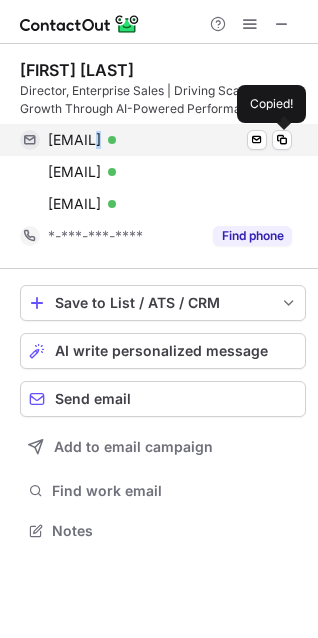 copy on "lycos.com" 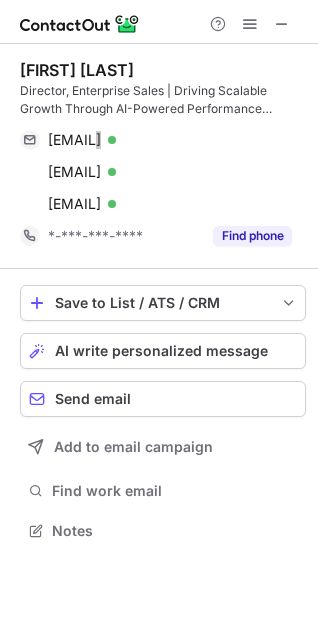 scroll, scrollTop: 517, scrollLeft: 318, axis: both 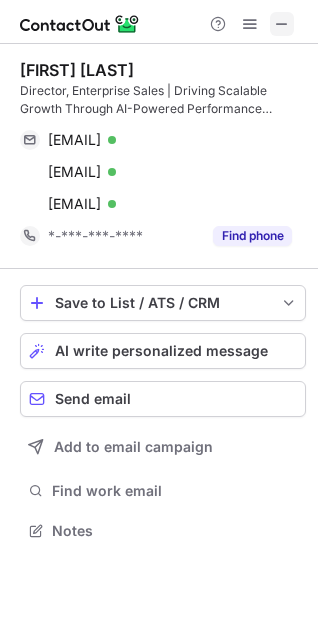 click at bounding box center [282, 24] 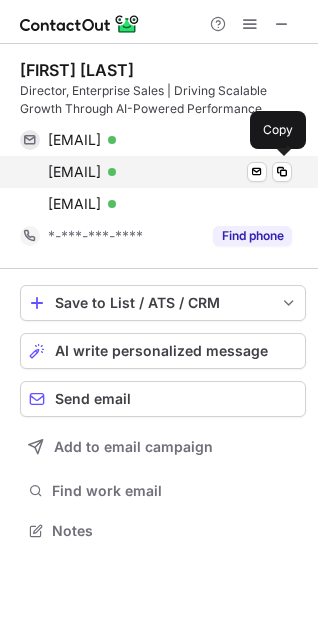 drag, startPoint x: 210, startPoint y: 170, endPoint x: 130, endPoint y: 170, distance: 80 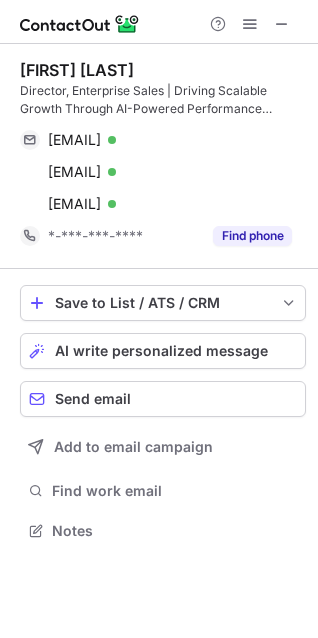 click on "Caitlin Connor Director, Enterprise Sales | Driving Scalable Growth Through AI-Powered Performance Marketing | SaaS | Digital Advertising | Search & Social Strategy | Google • Meta • TikTok • Amazon caito@lycos.com Verified Send email Copy wmcgrath@murcon.com Verified Send email Copy sgreco@messengerpostmedia.com Verified Send email Copy *-***-***-**** Find phone" at bounding box center [163, 156] 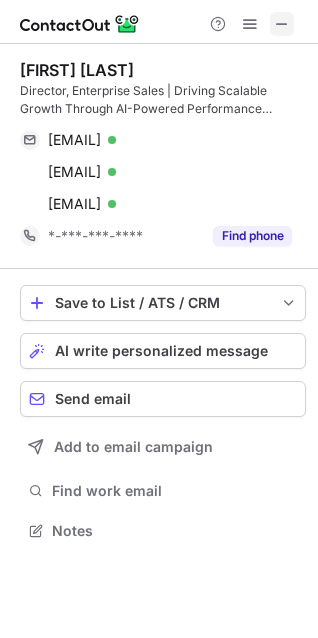 click at bounding box center [282, 24] 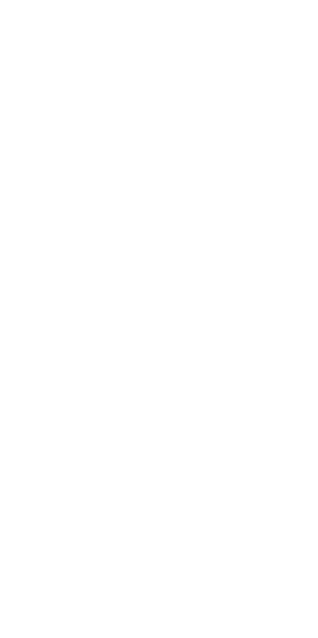 scroll, scrollTop: 0, scrollLeft: 0, axis: both 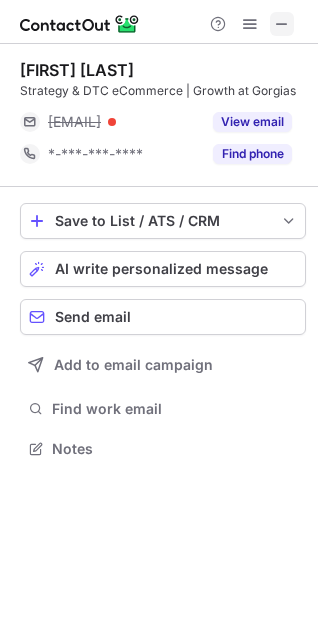 click at bounding box center (282, 24) 